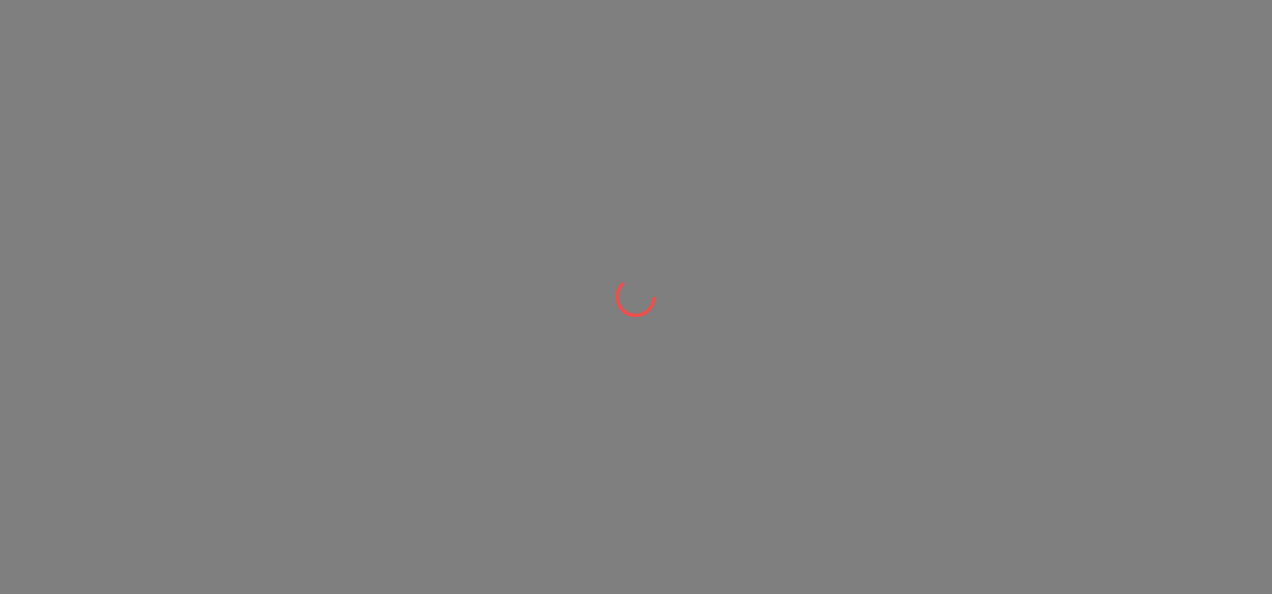 scroll, scrollTop: 0, scrollLeft: 0, axis: both 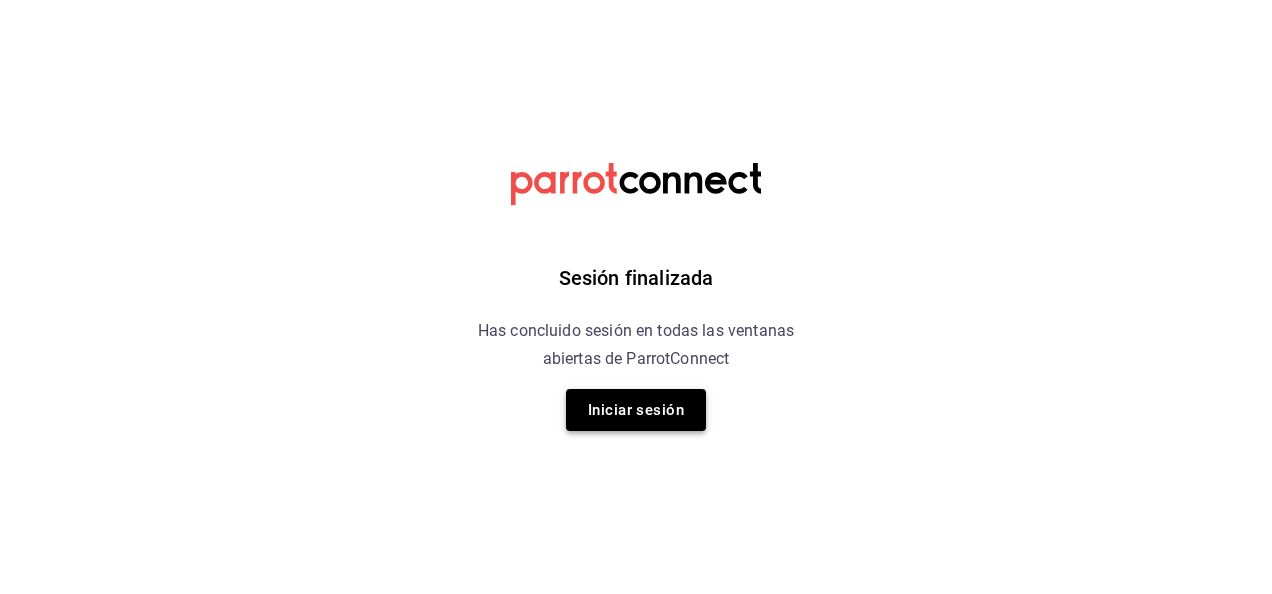 click on "Iniciar sesión" at bounding box center [636, 410] 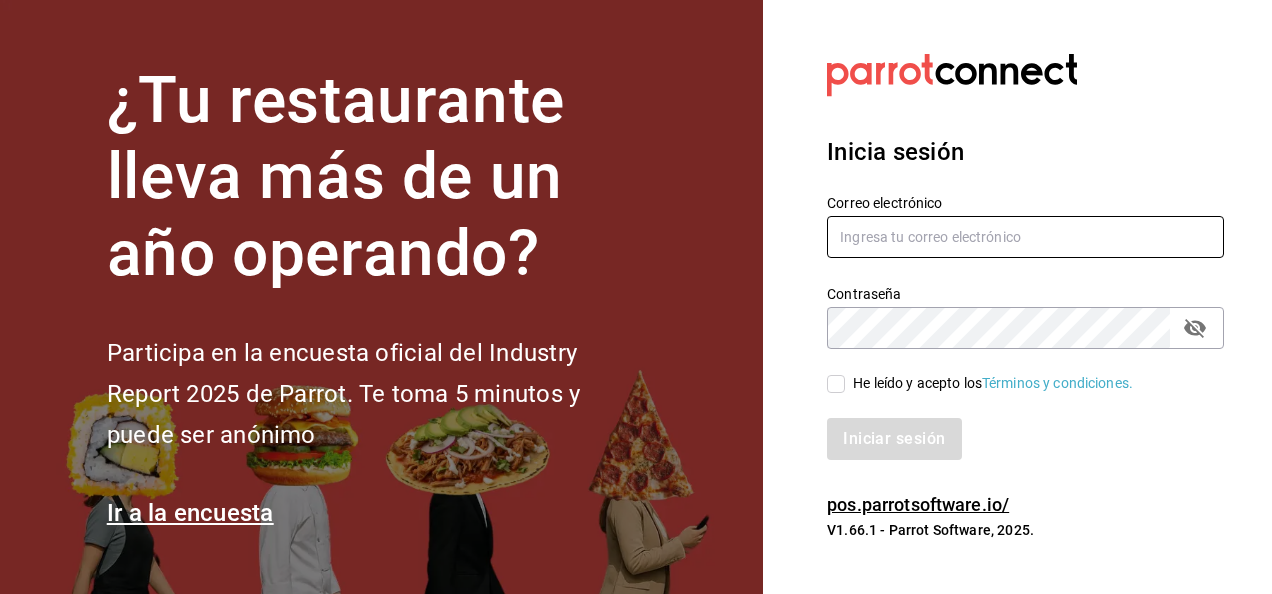 type on "sergio.cardenas@grupocosteno.com" 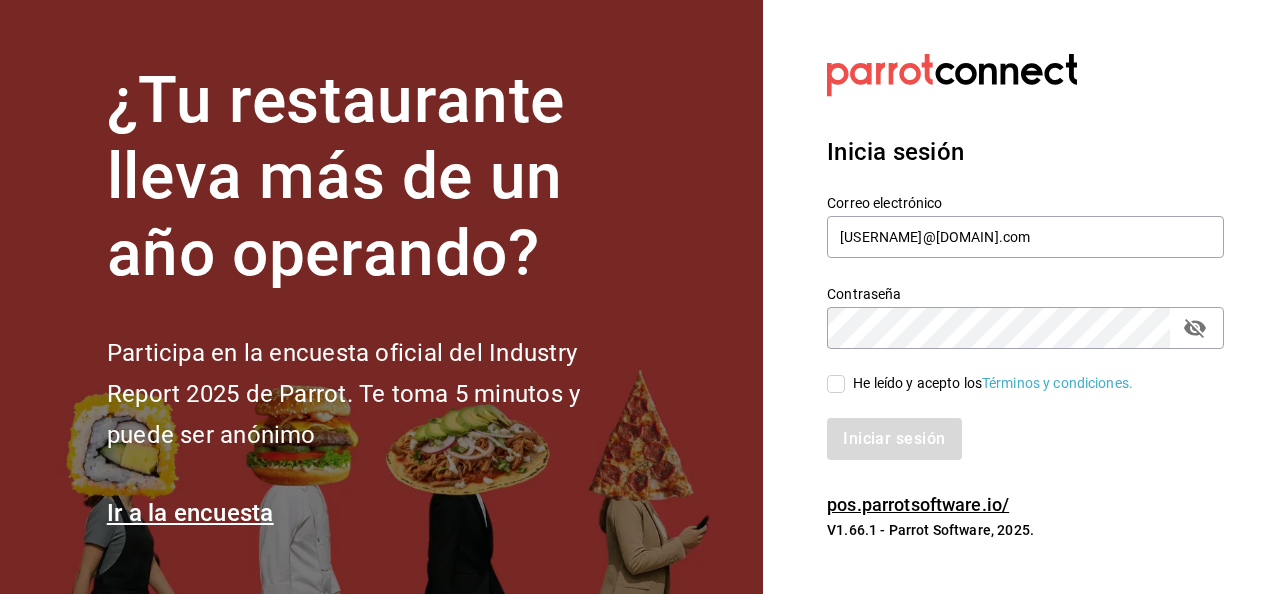 click on "He leído y acepto los  Términos y condiciones." at bounding box center [836, 384] 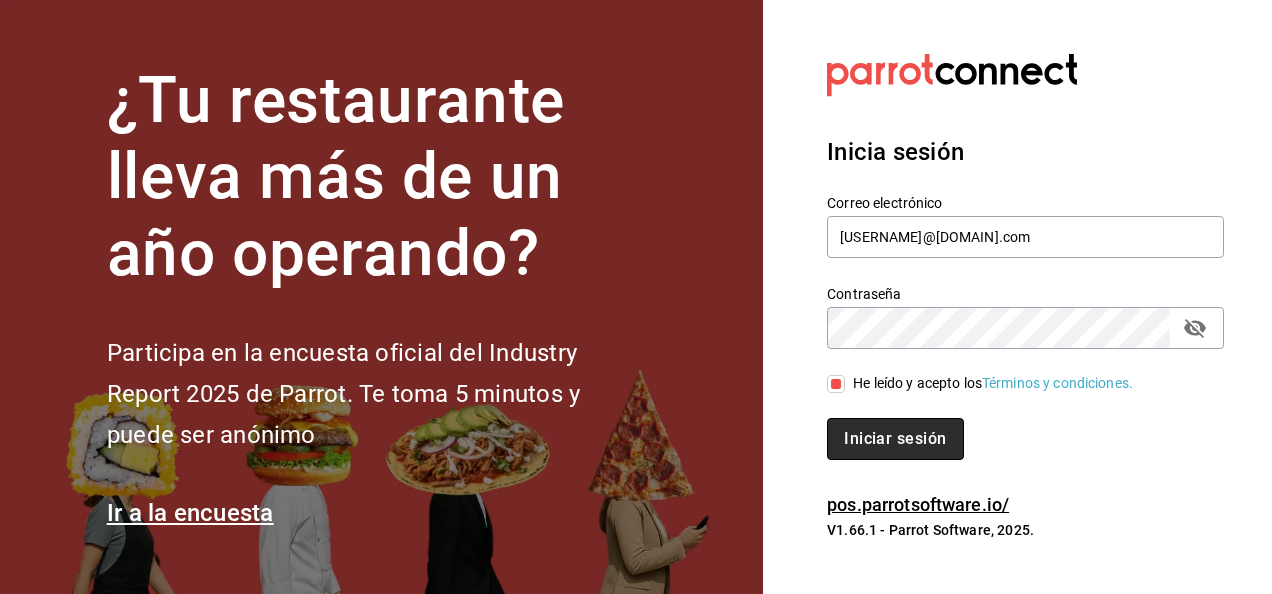 click on "Iniciar sesión" at bounding box center (895, 439) 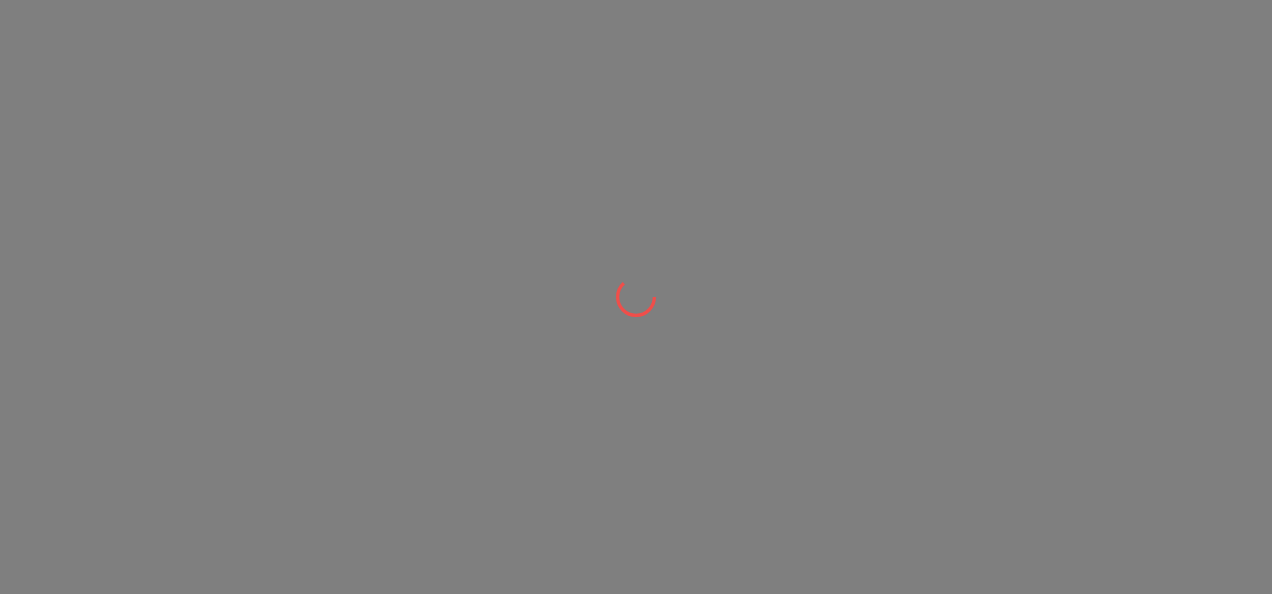 scroll, scrollTop: 0, scrollLeft: 0, axis: both 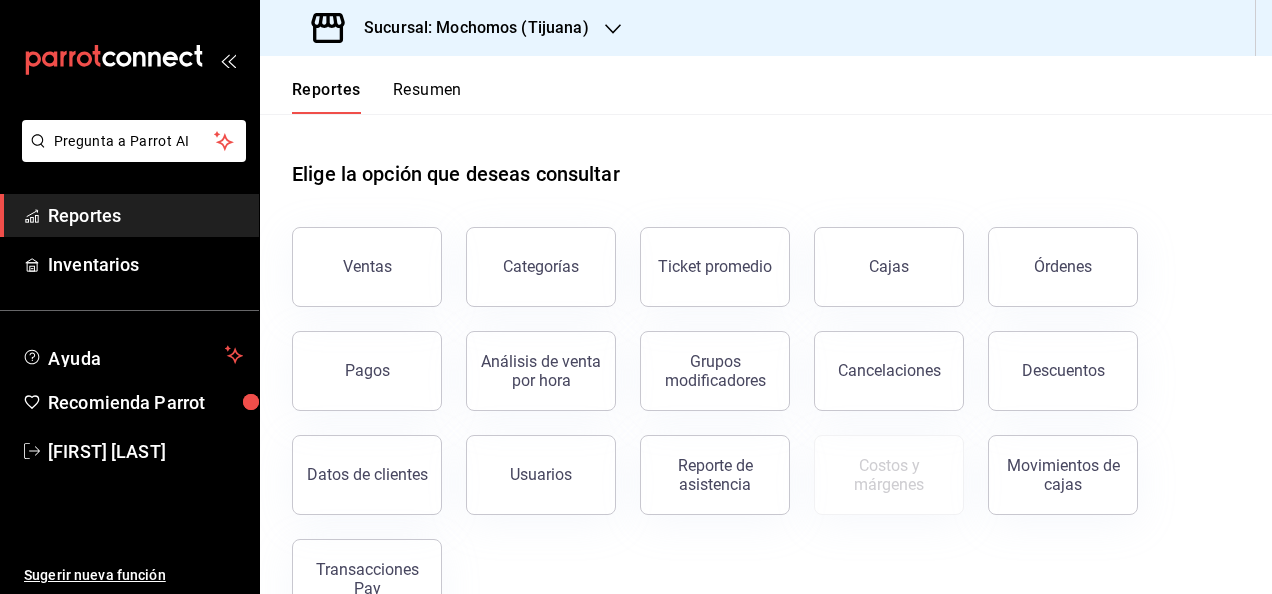 click at bounding box center (613, 28) 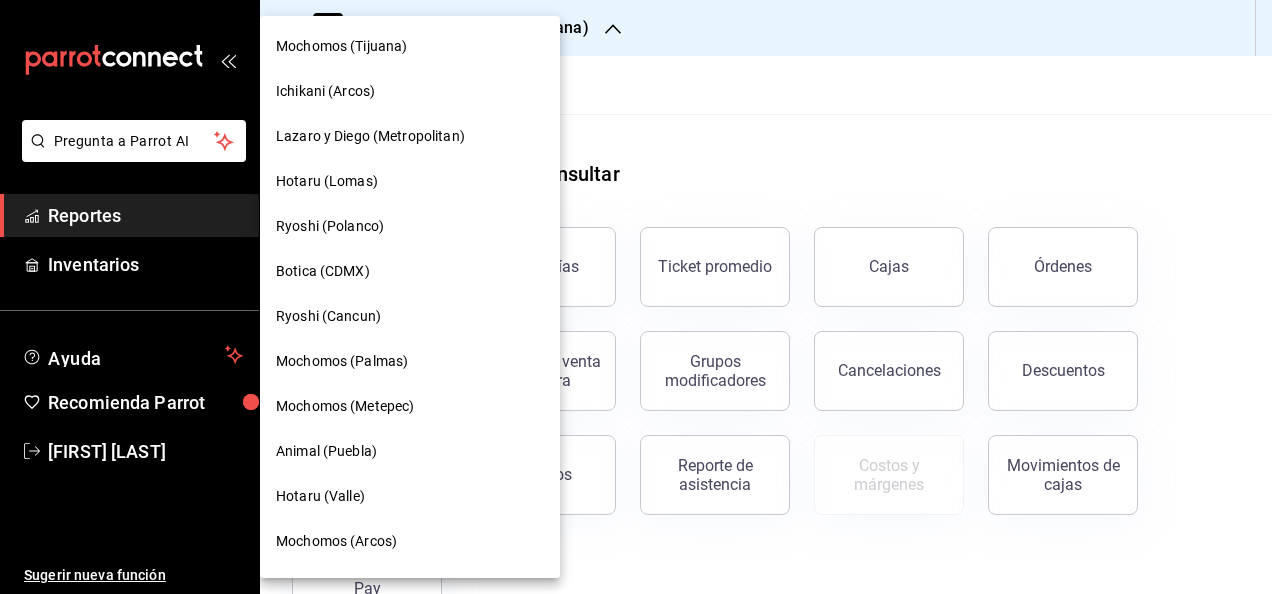 click on "Hotaru (Lomas)" at bounding box center (410, 181) 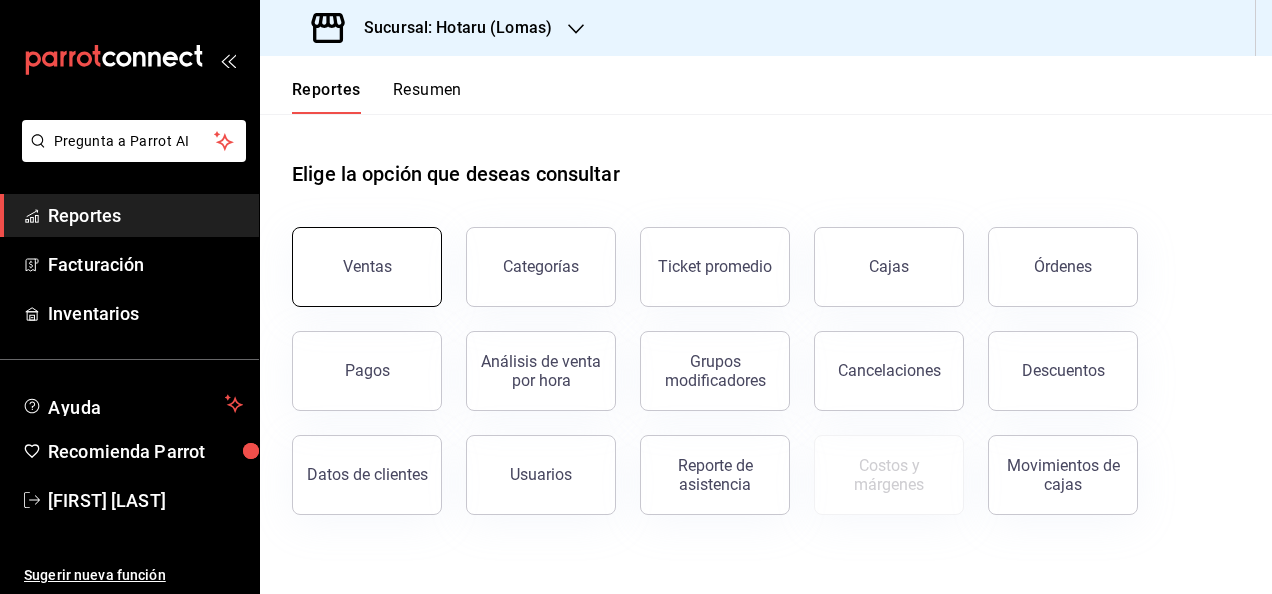 click on "Ventas" at bounding box center (367, 267) 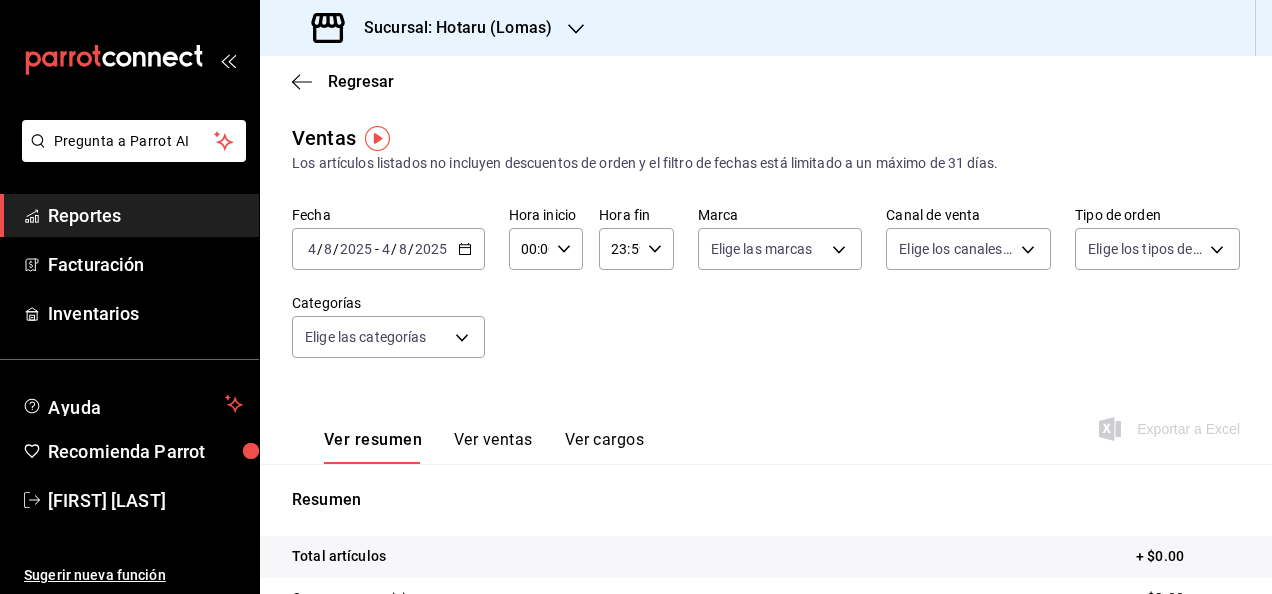click on "00:00 Hora inicio" at bounding box center (546, 249) 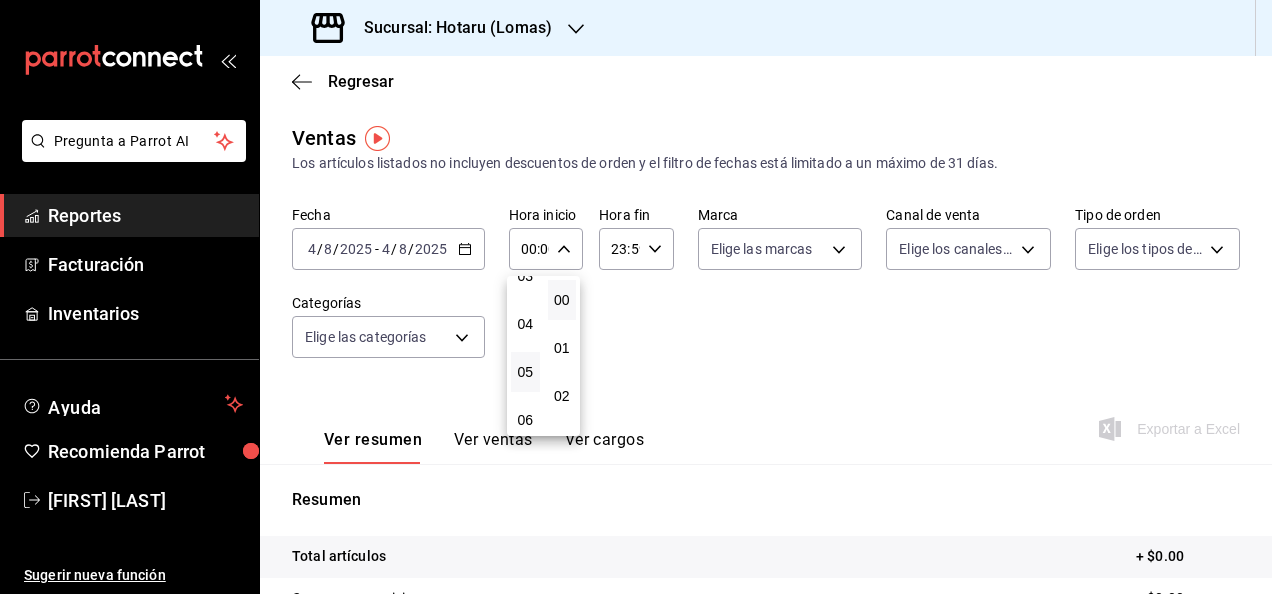 scroll, scrollTop: 200, scrollLeft: 0, axis: vertical 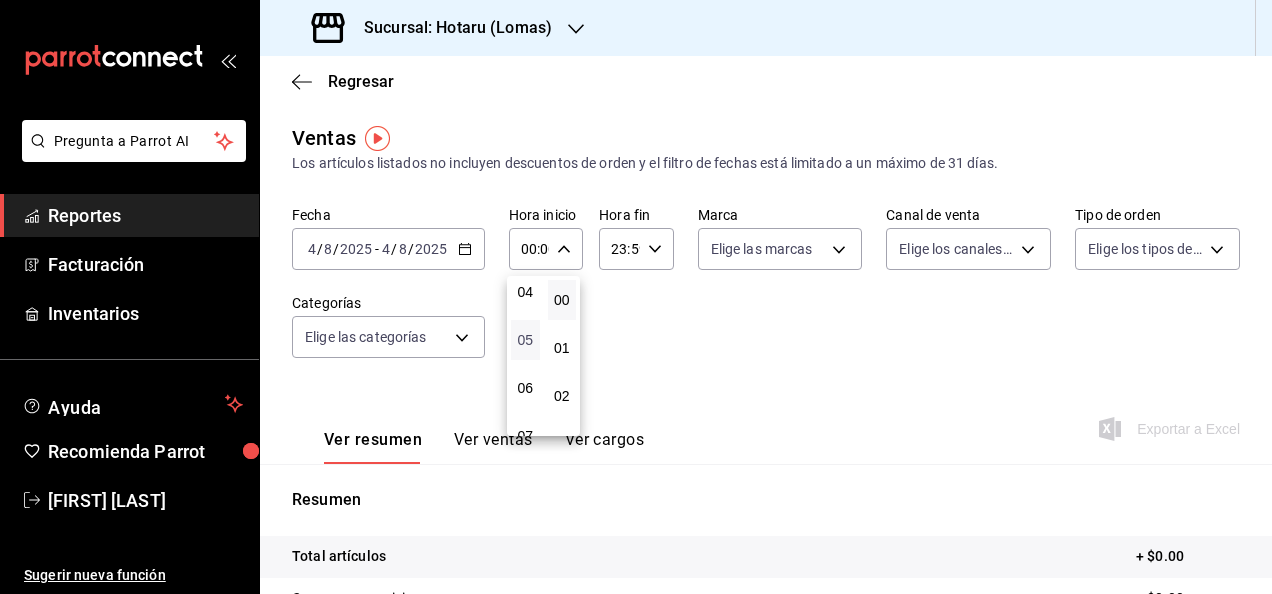 click on "05" at bounding box center [525, 340] 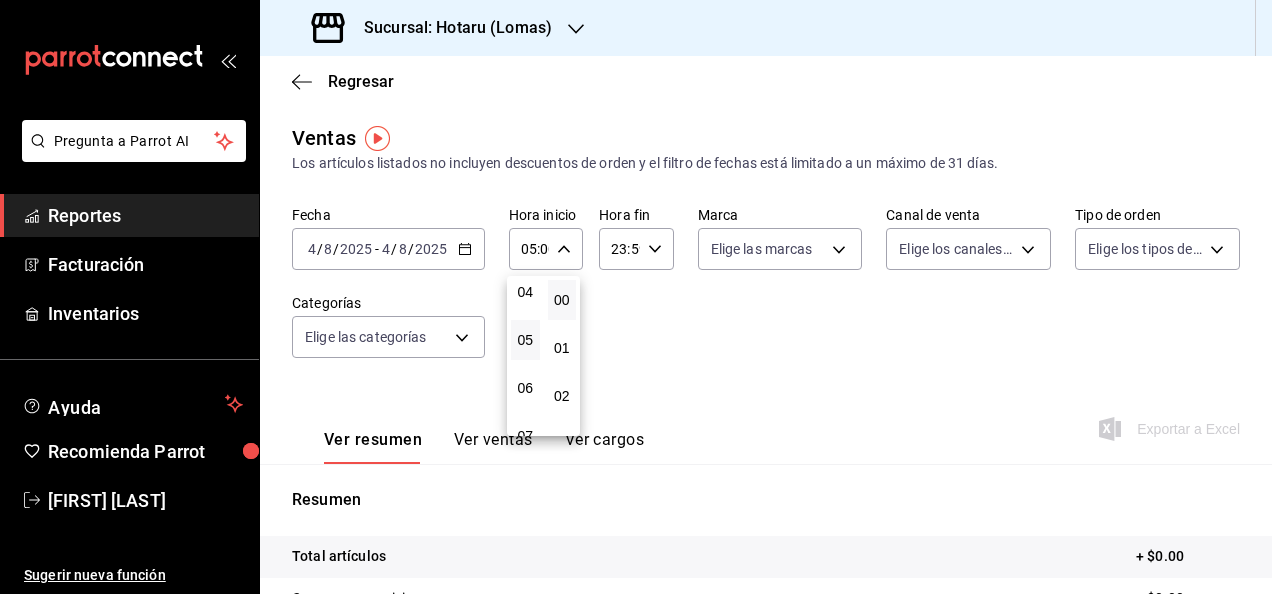 click at bounding box center (636, 297) 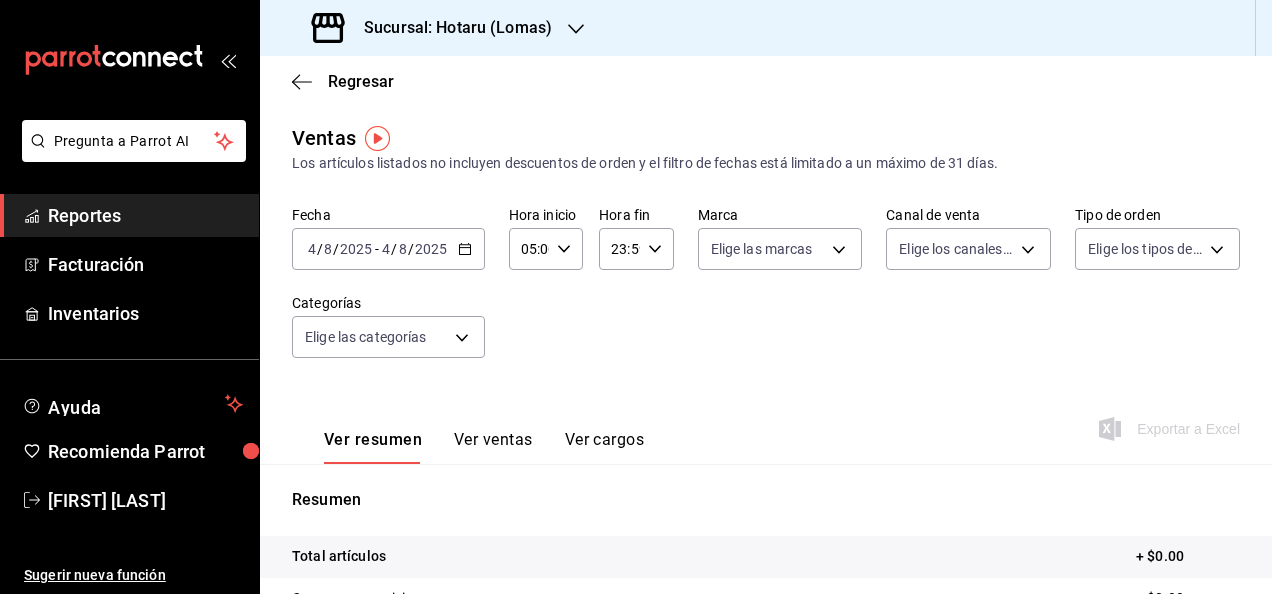 click 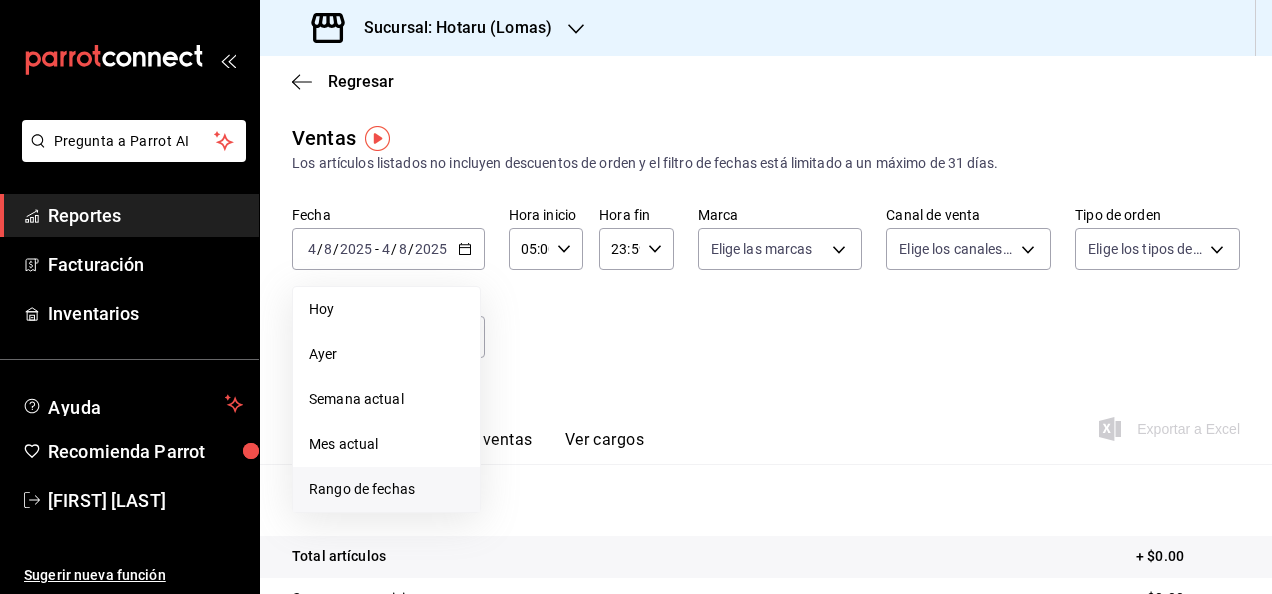 click on "Rango de fechas" at bounding box center (386, 489) 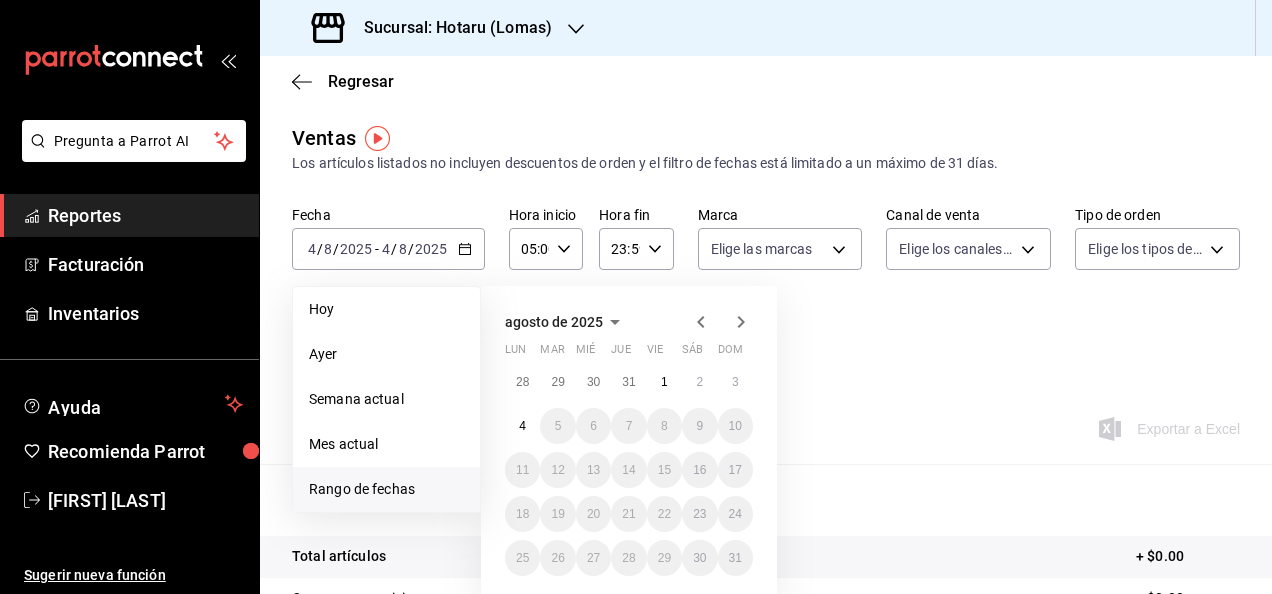 click 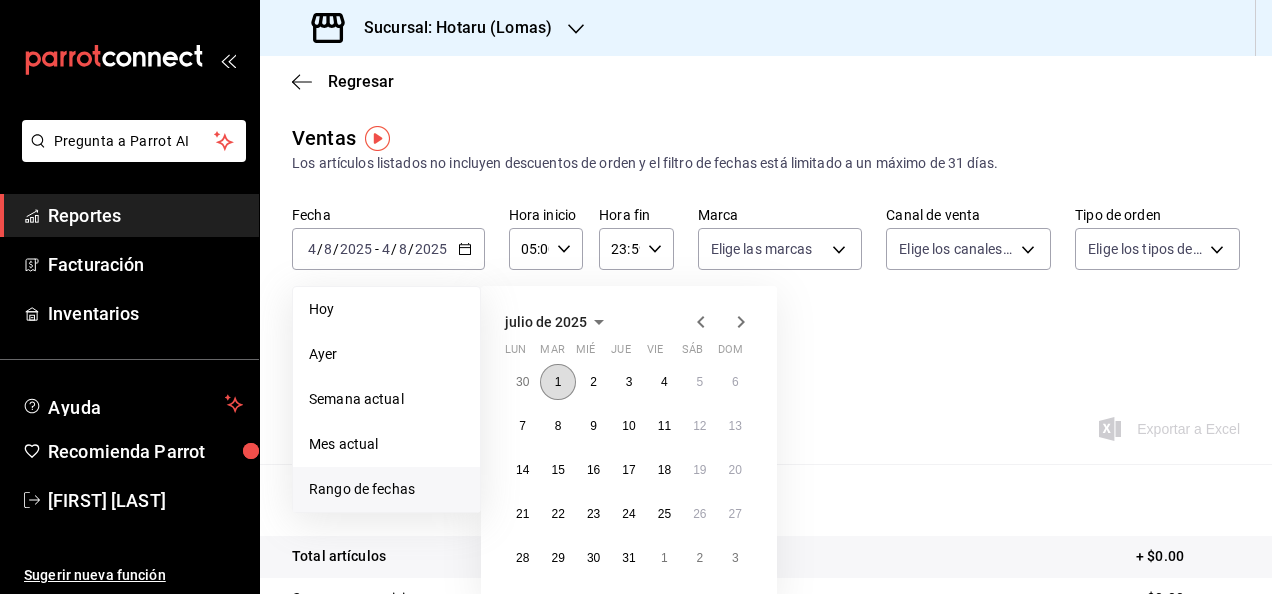 click on "1" at bounding box center [558, 382] 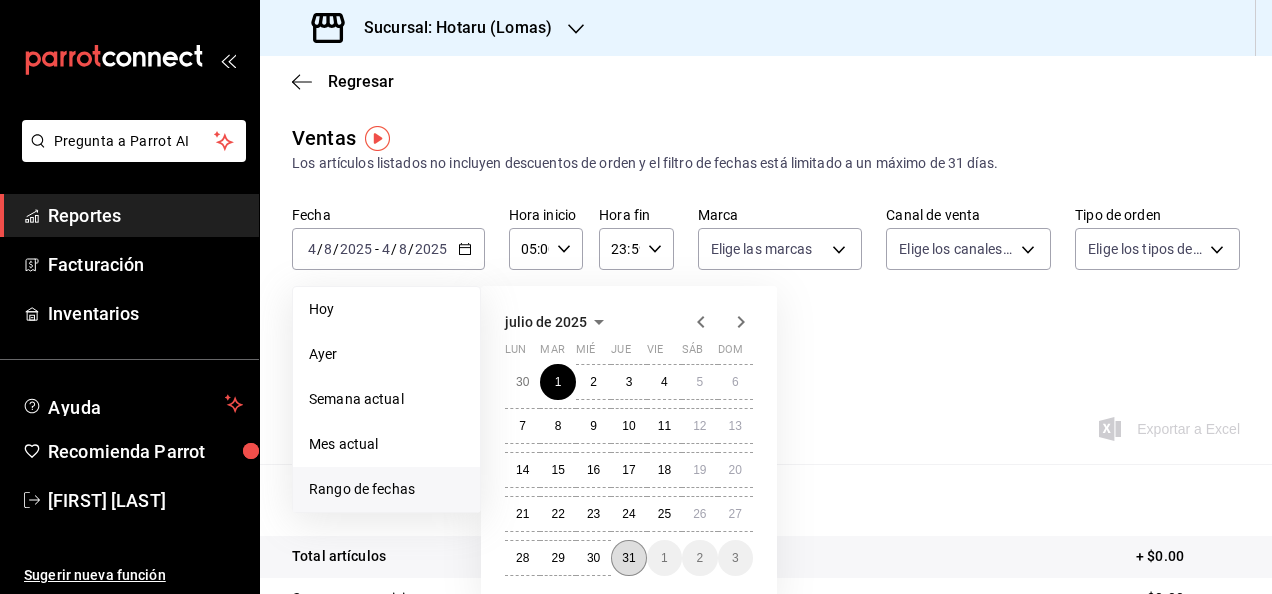 click on "31" at bounding box center [628, 558] 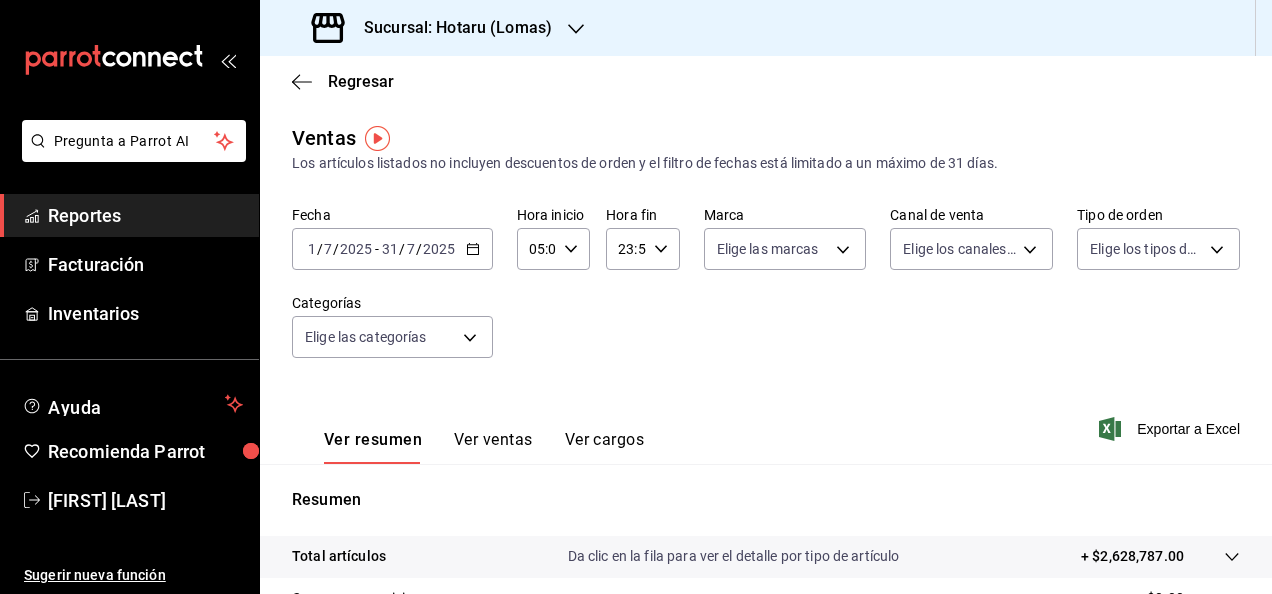 click on "23:59 Hora fin" at bounding box center (642, 249) 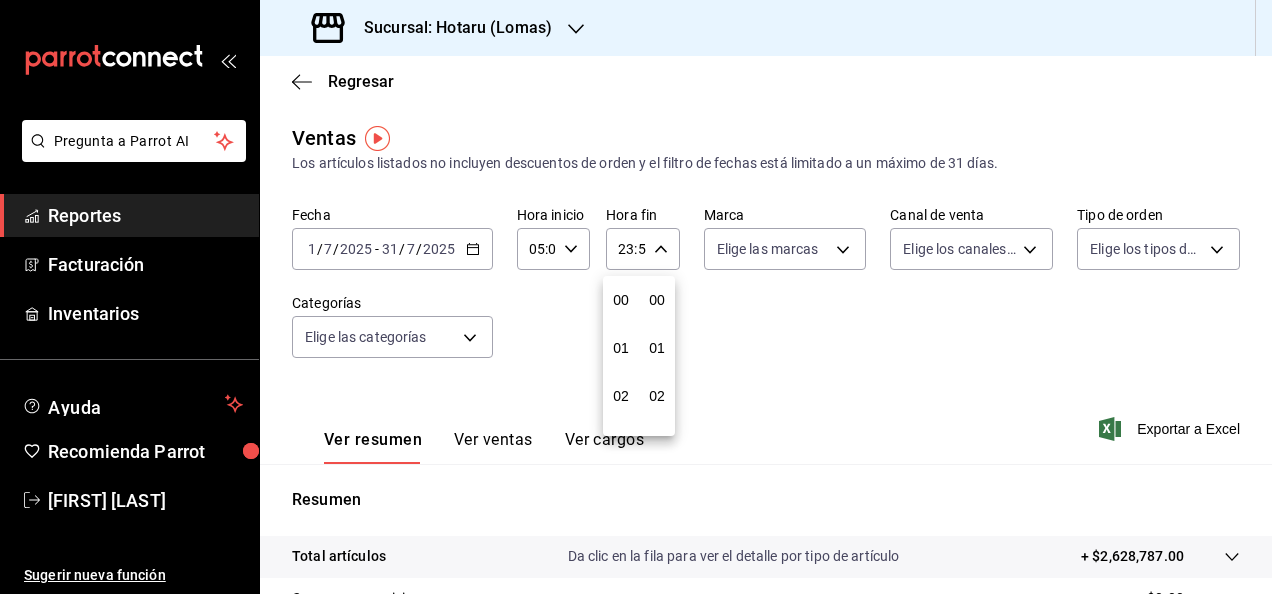 scroll, scrollTop: 992, scrollLeft: 0, axis: vertical 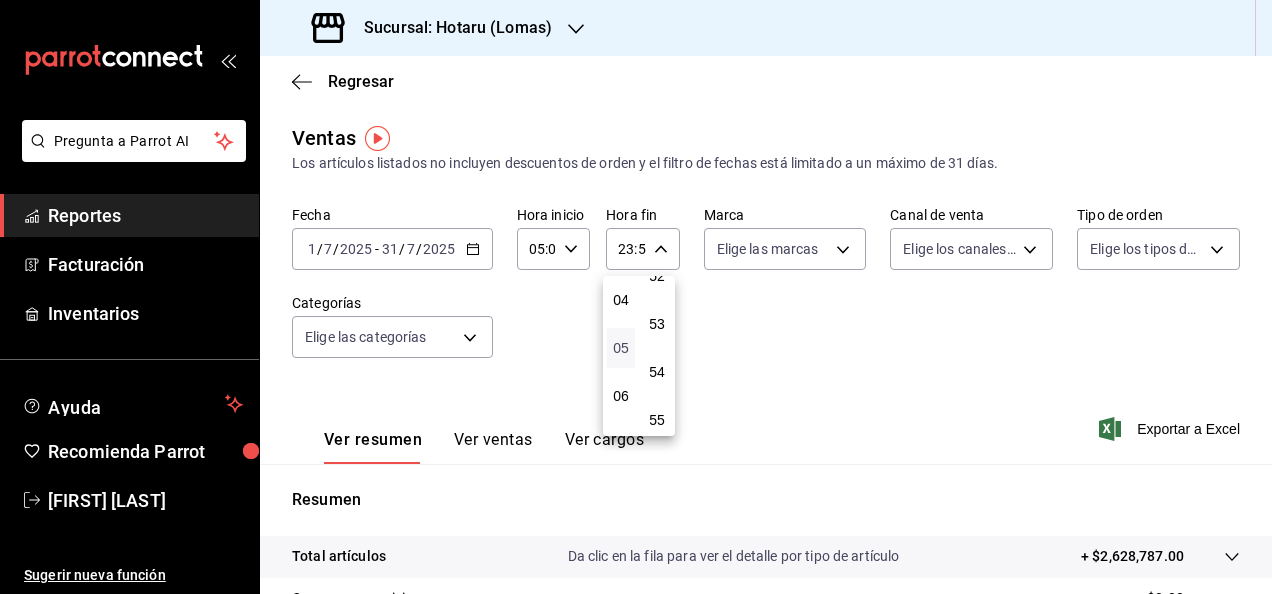 click on "05" at bounding box center (621, 348) 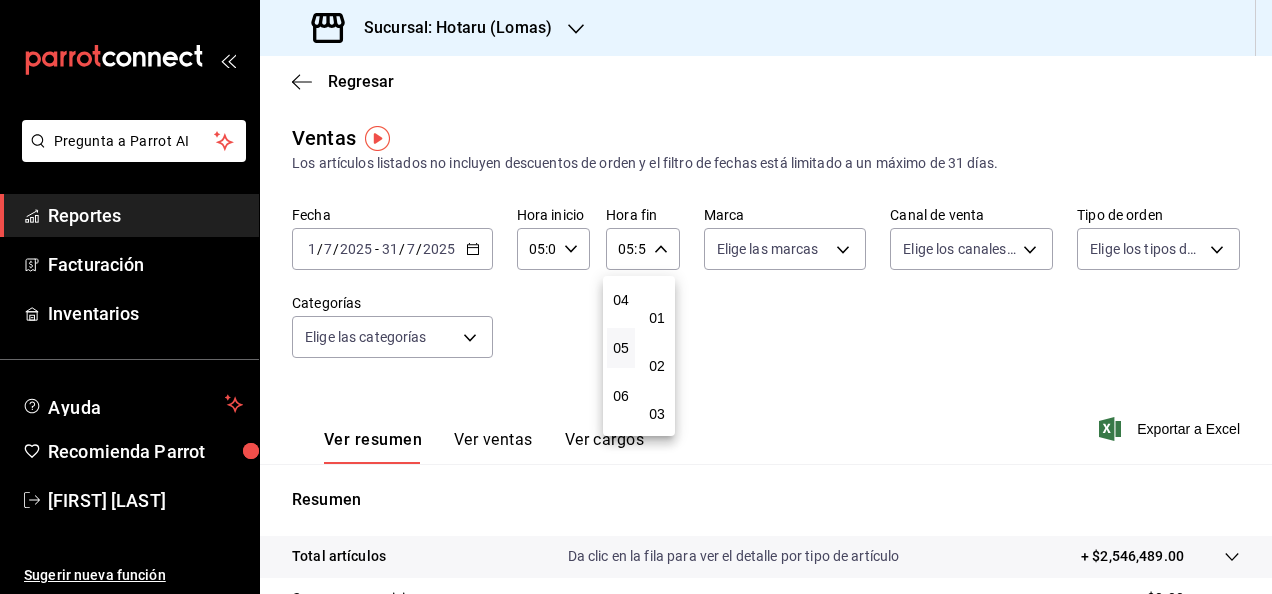 scroll, scrollTop: 0, scrollLeft: 0, axis: both 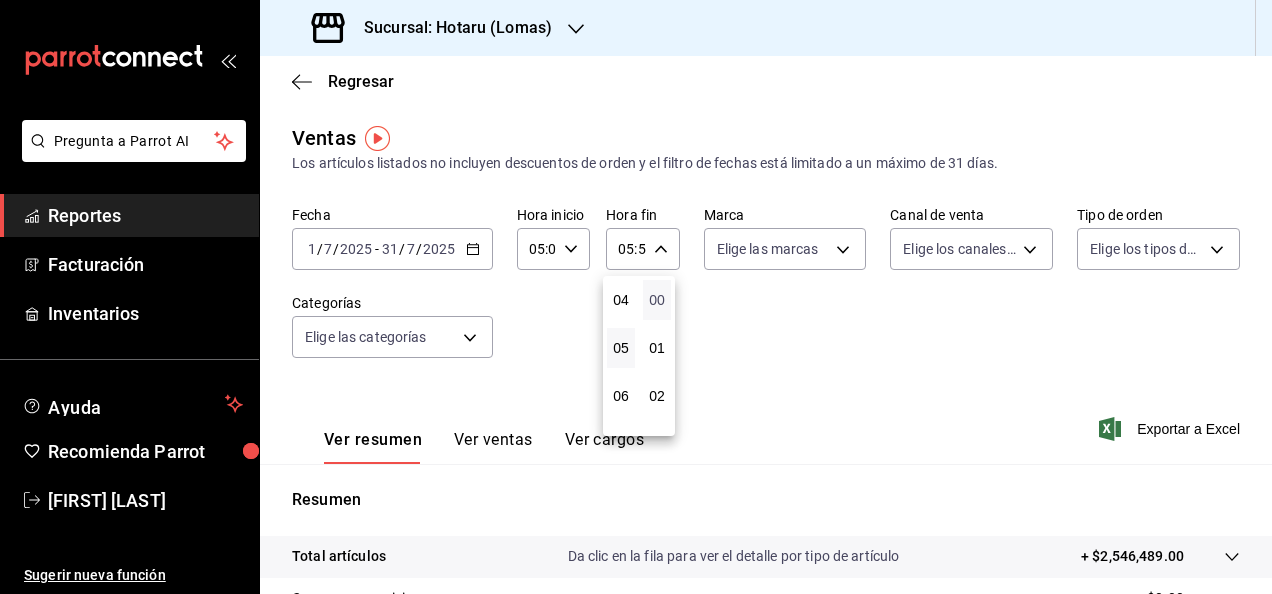 click on "00" at bounding box center [657, 300] 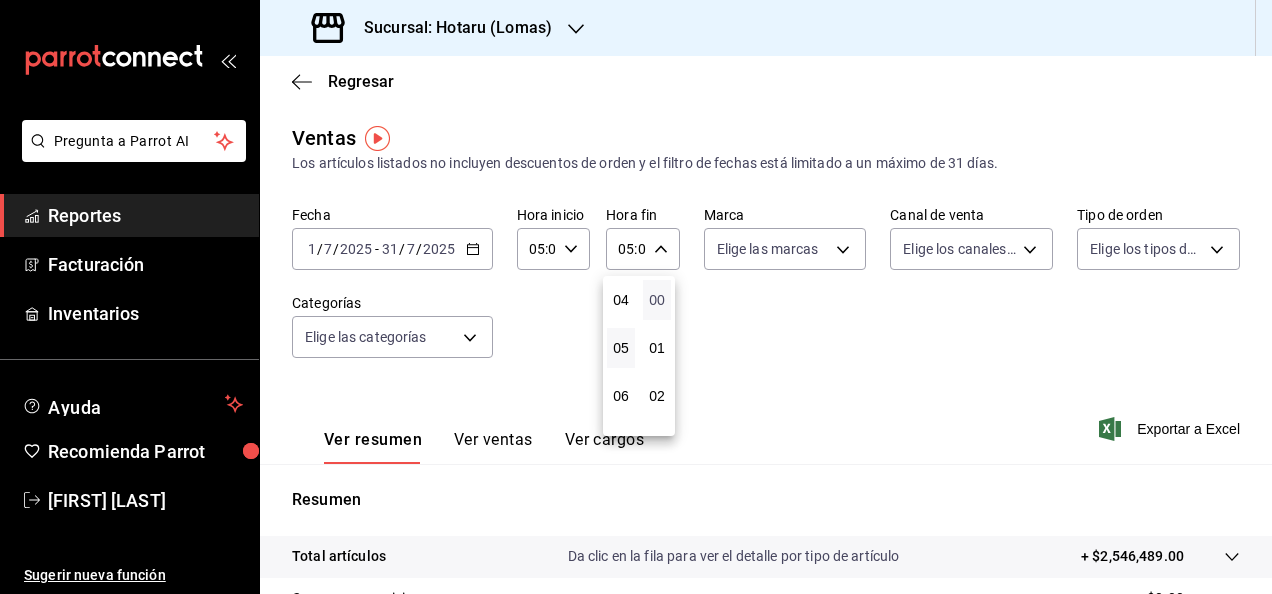 click on "00" at bounding box center (657, 300) 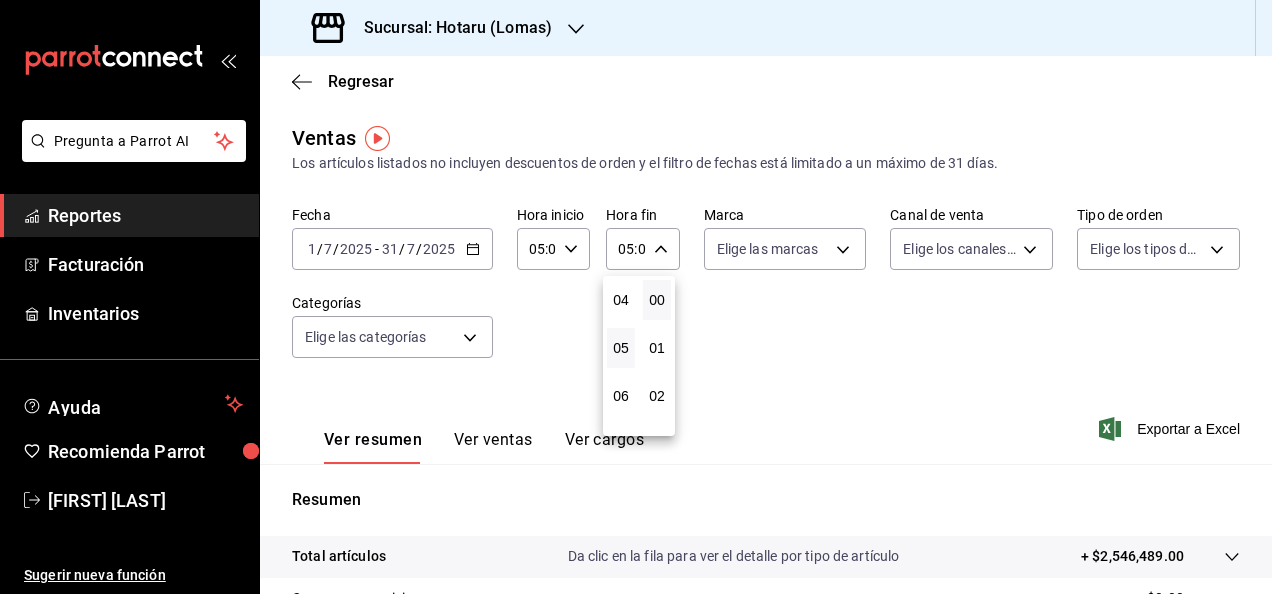 click at bounding box center (636, 297) 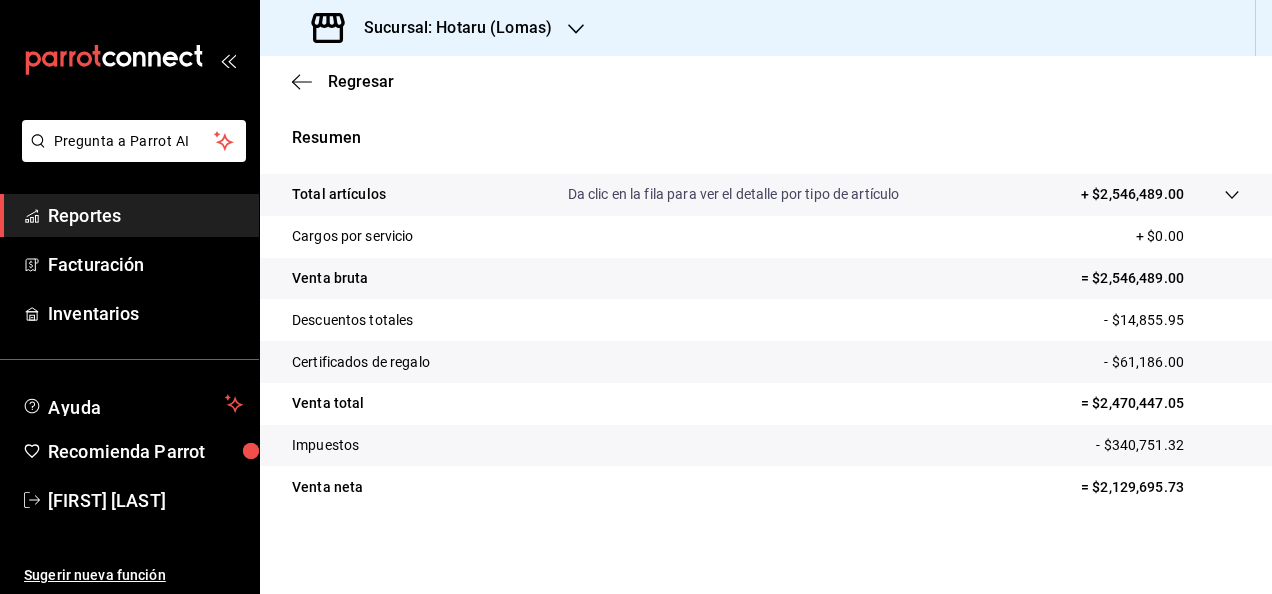 scroll, scrollTop: 364, scrollLeft: 0, axis: vertical 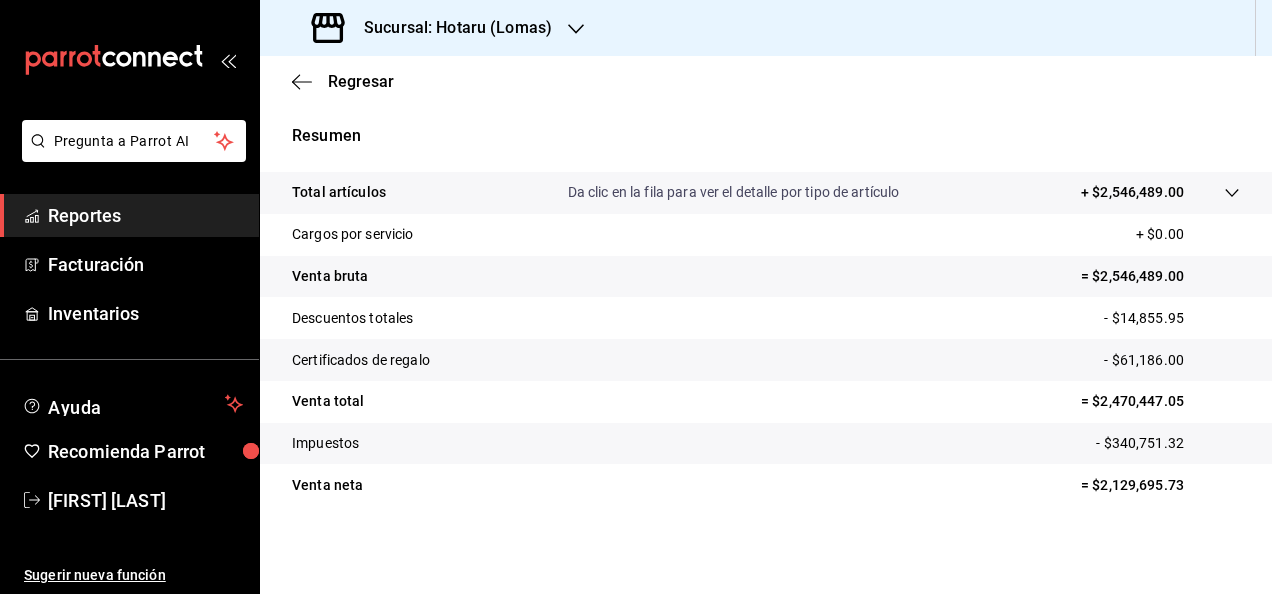 click on "Reportes" at bounding box center [145, 215] 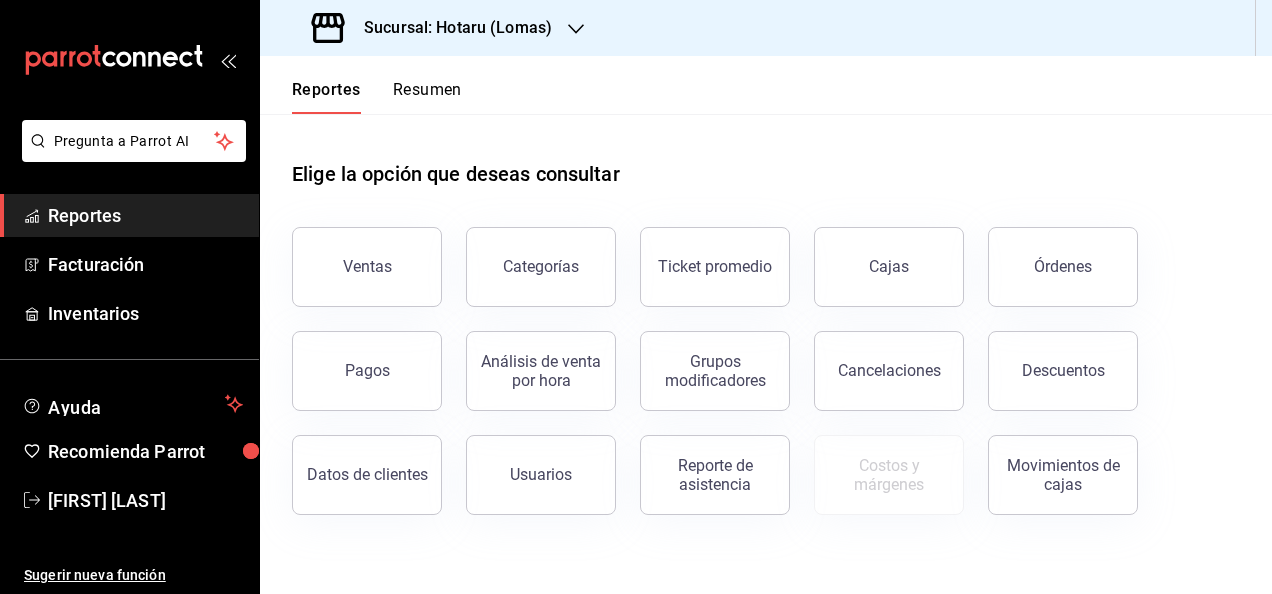 click on "Pagos" at bounding box center [367, 371] 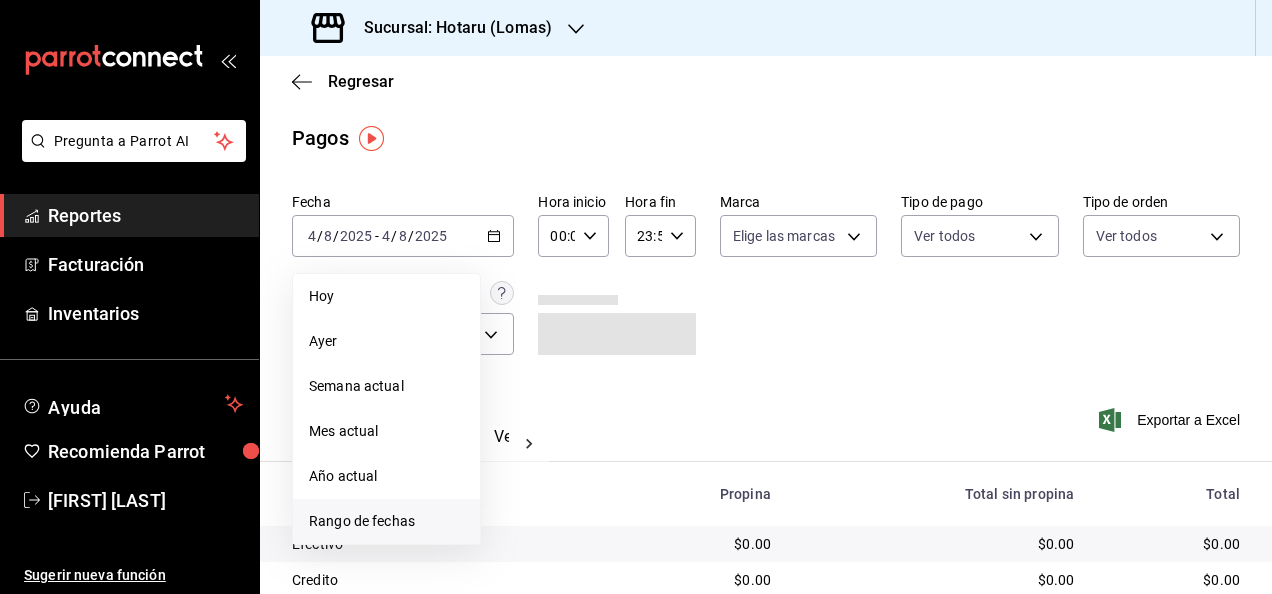 click on "Rango de fechas" at bounding box center [386, 521] 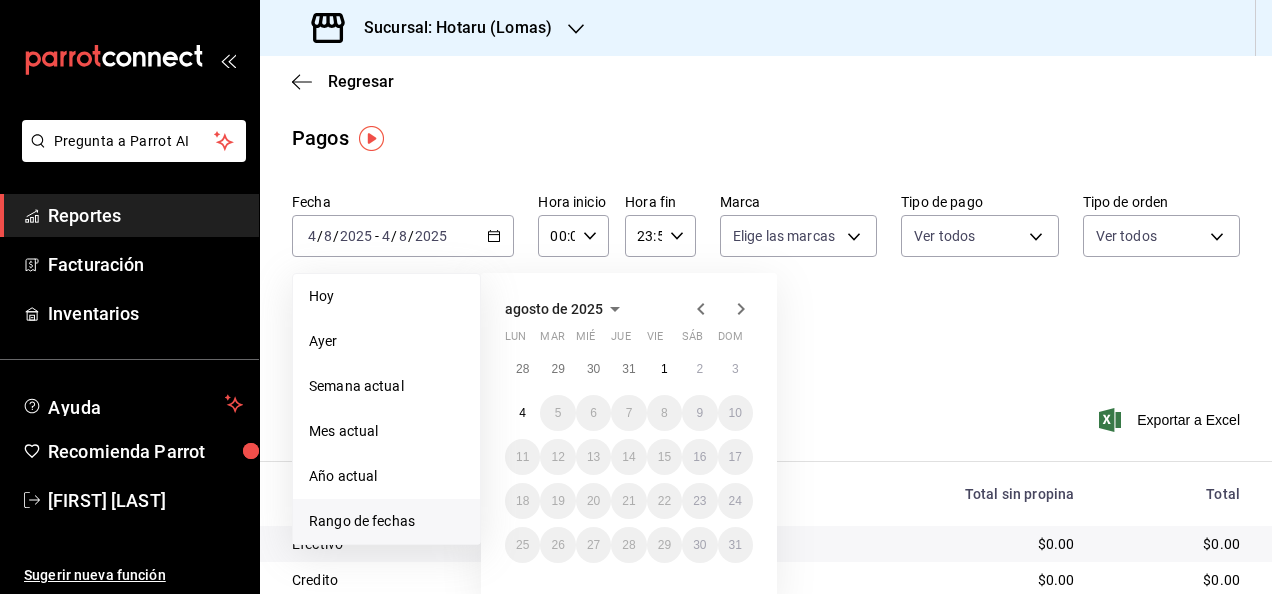 click 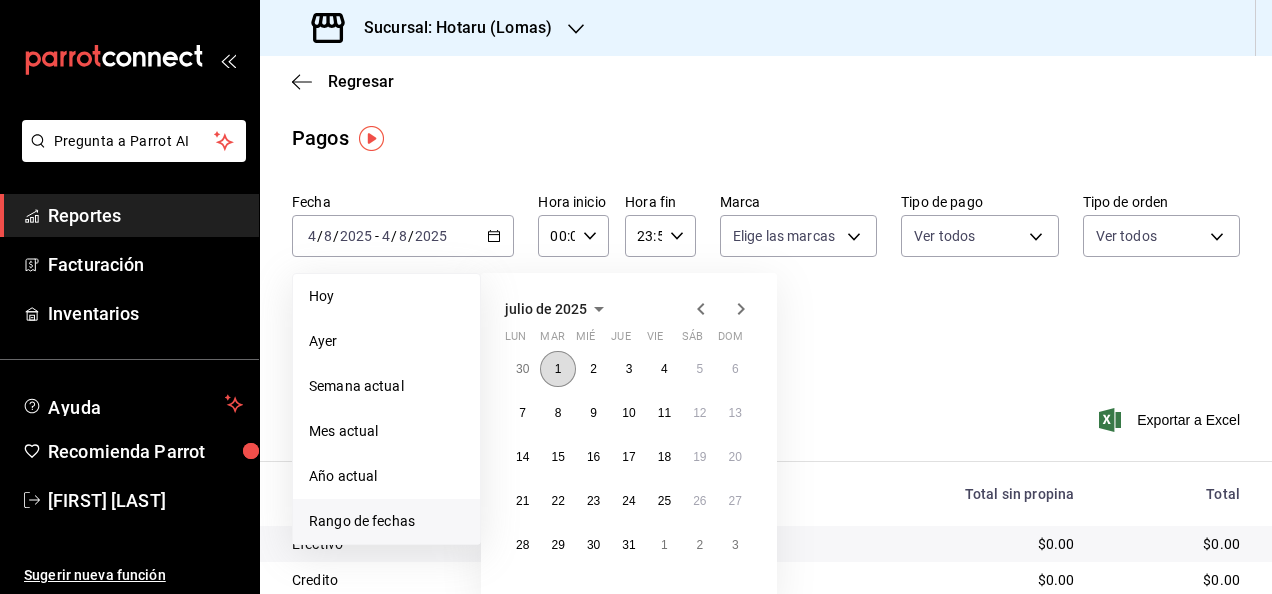 click on "1" at bounding box center [557, 369] 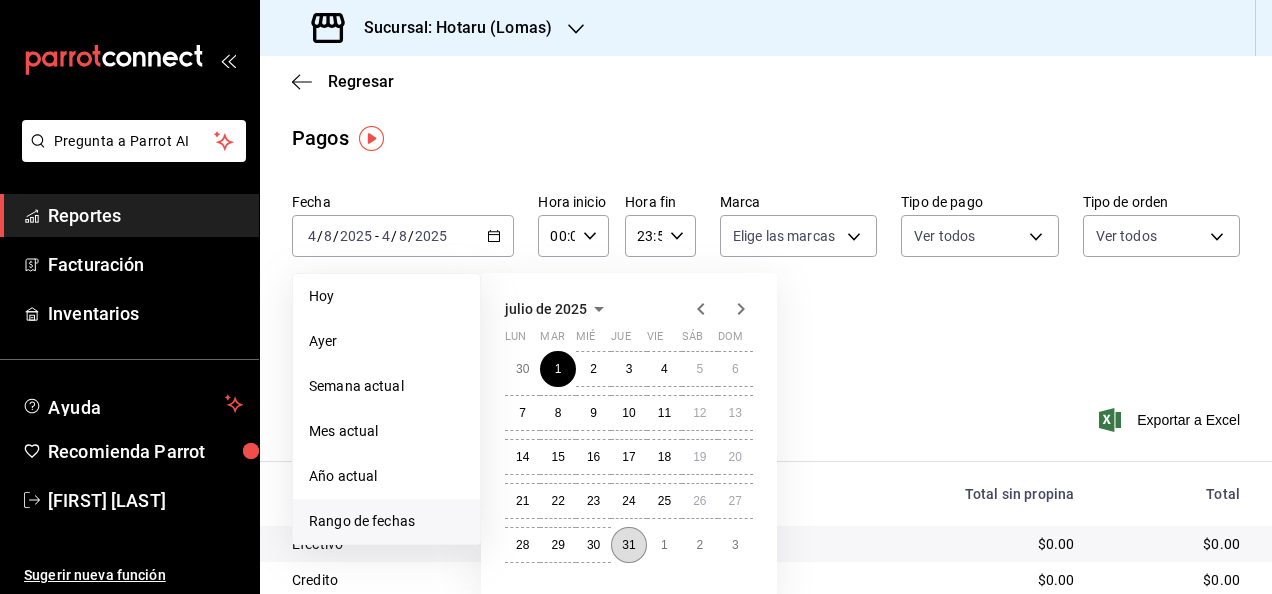 click on "31" at bounding box center (628, 545) 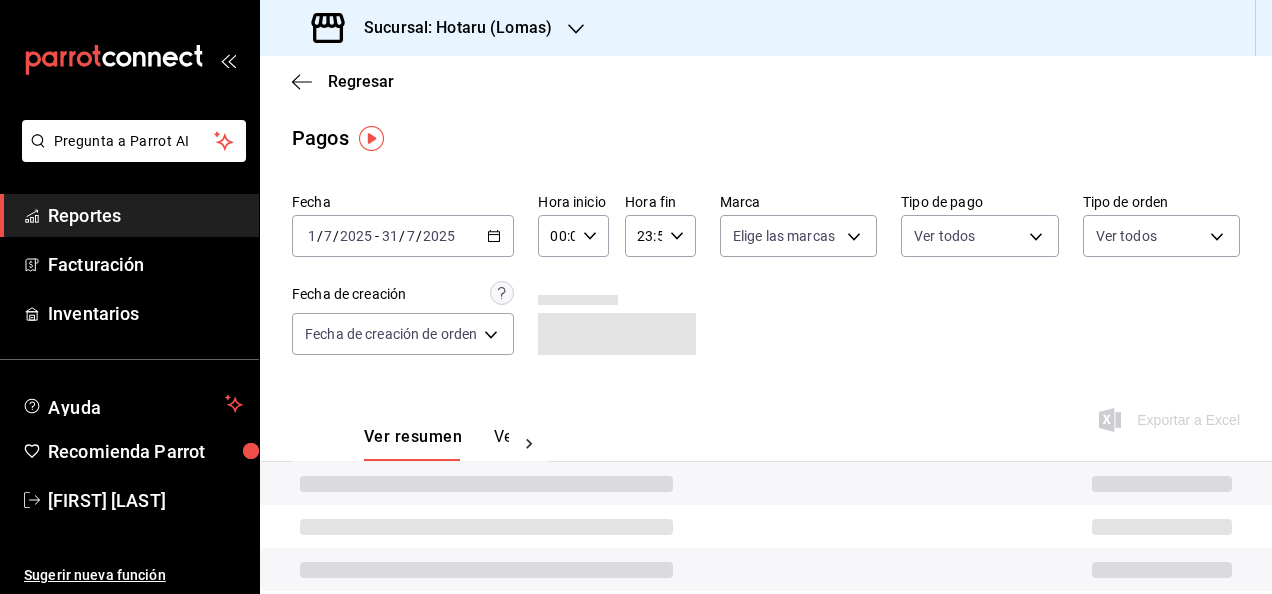 click 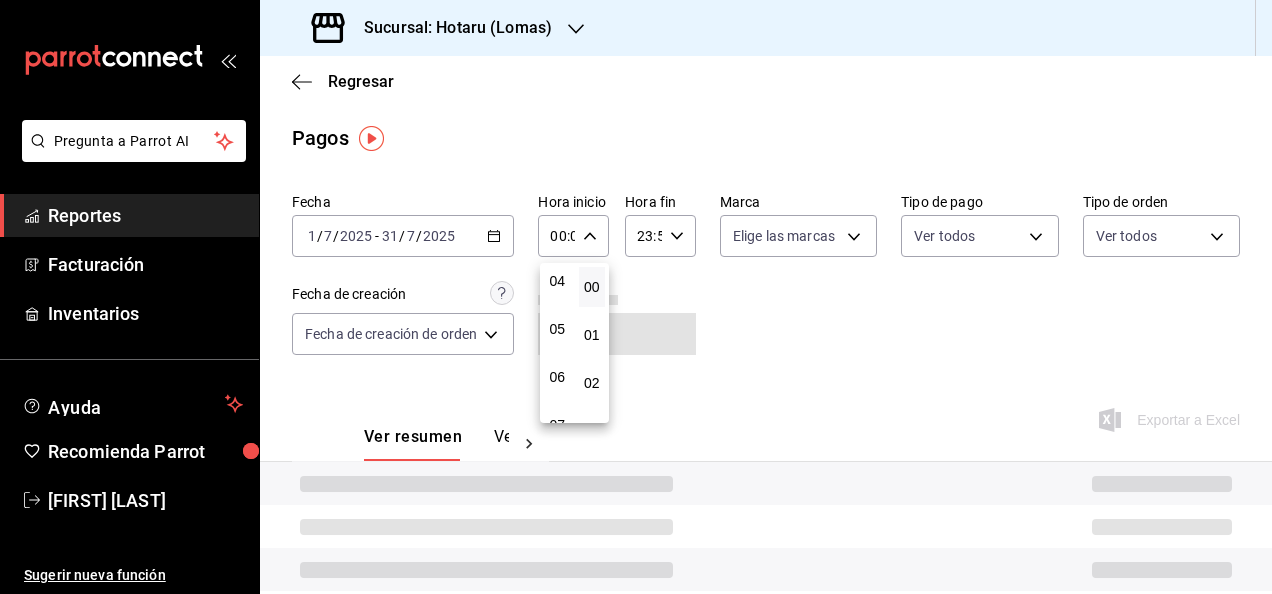 scroll, scrollTop: 200, scrollLeft: 0, axis: vertical 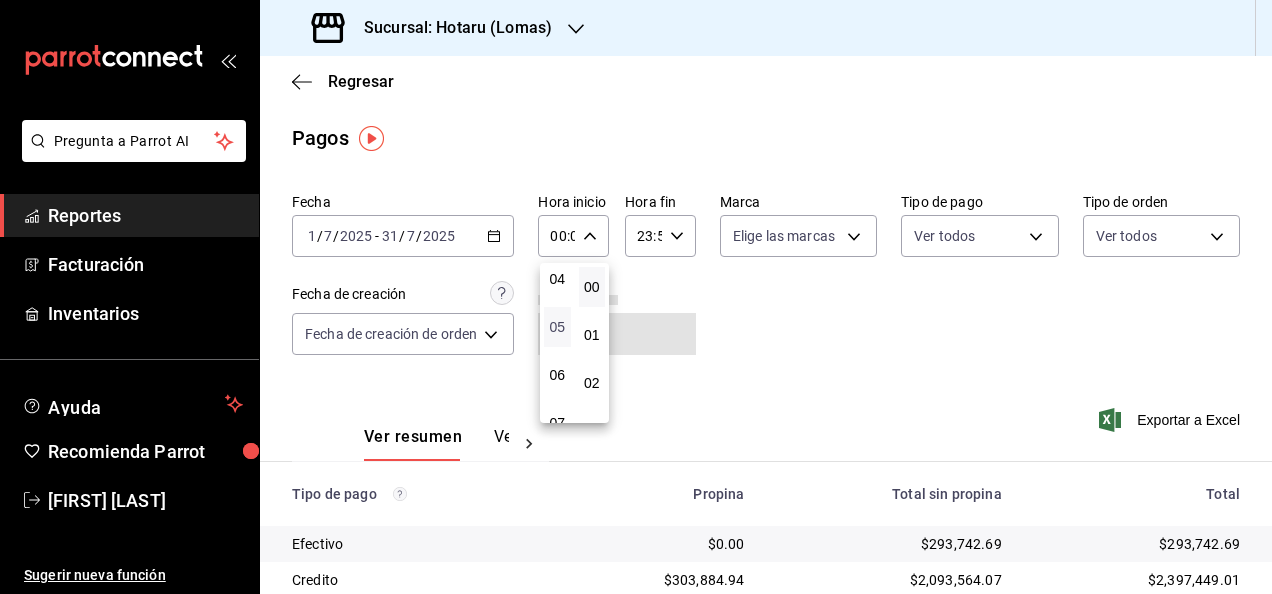 click on "05" at bounding box center [557, 327] 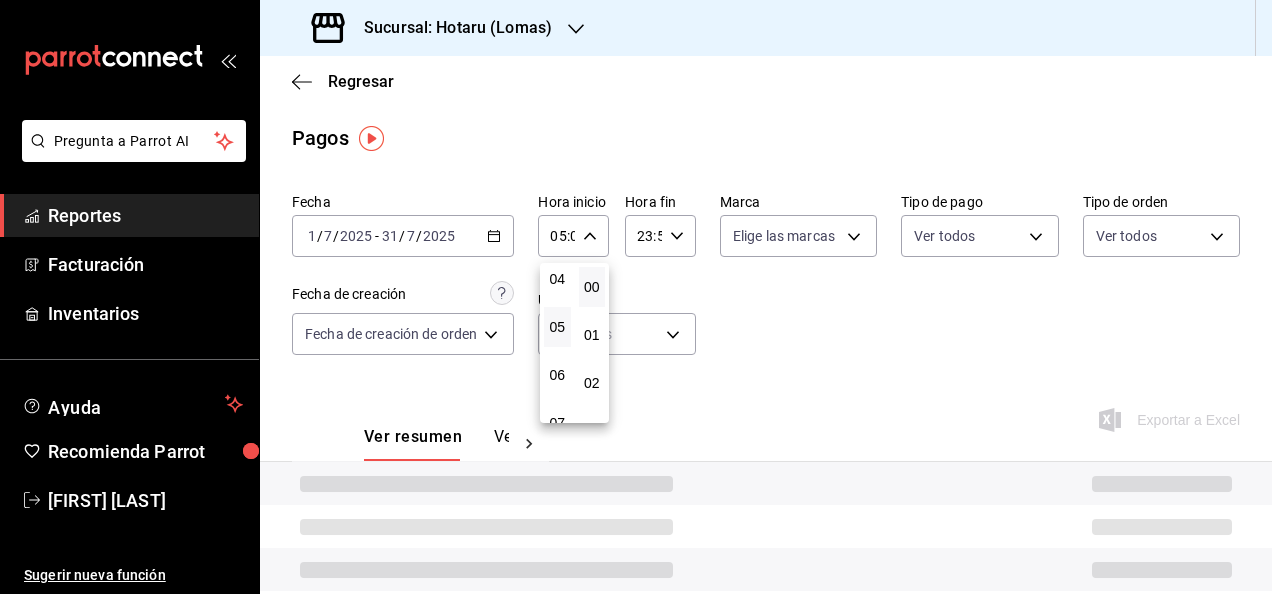 click at bounding box center (636, 297) 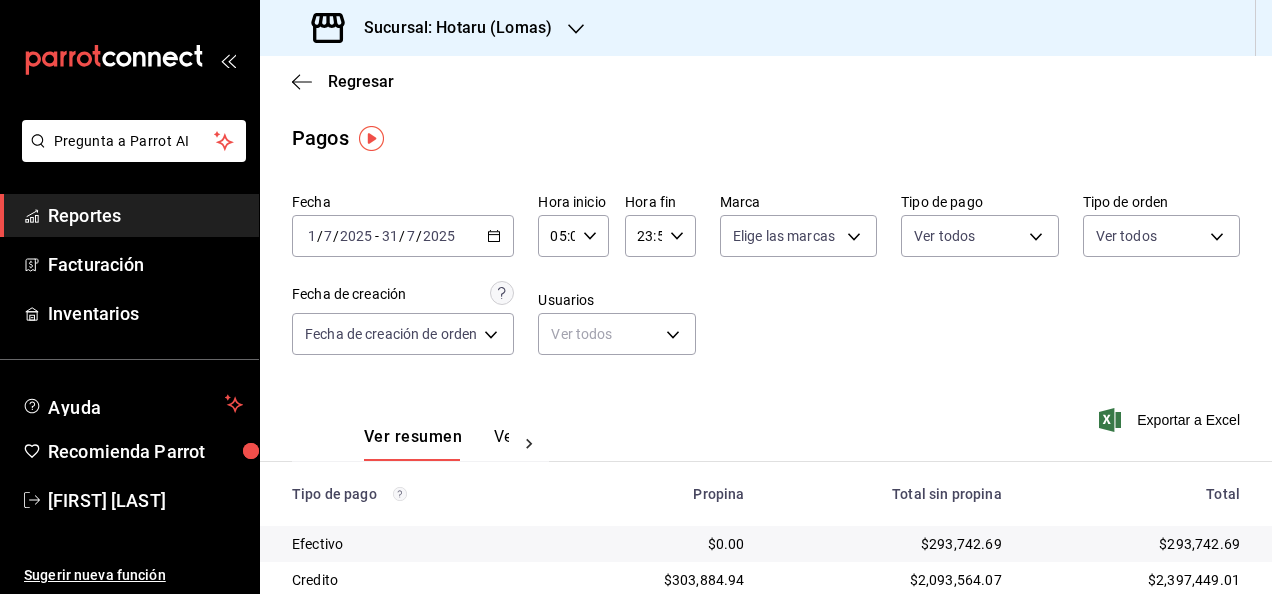 click 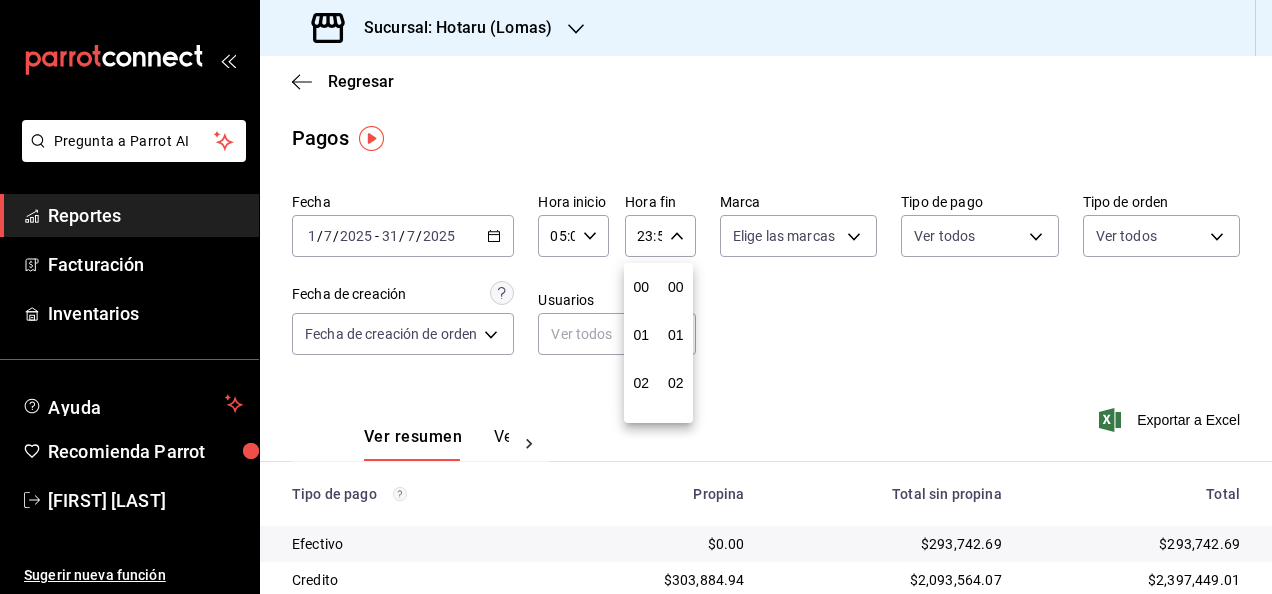 scroll, scrollTop: 992, scrollLeft: 0, axis: vertical 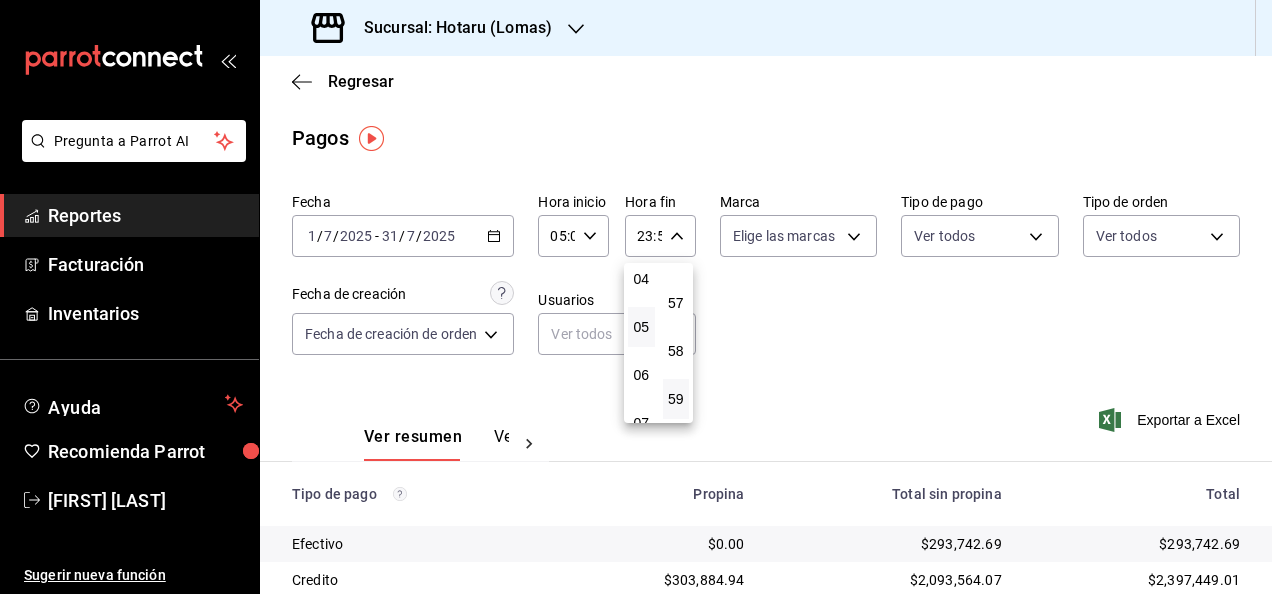 click on "05" at bounding box center [641, 327] 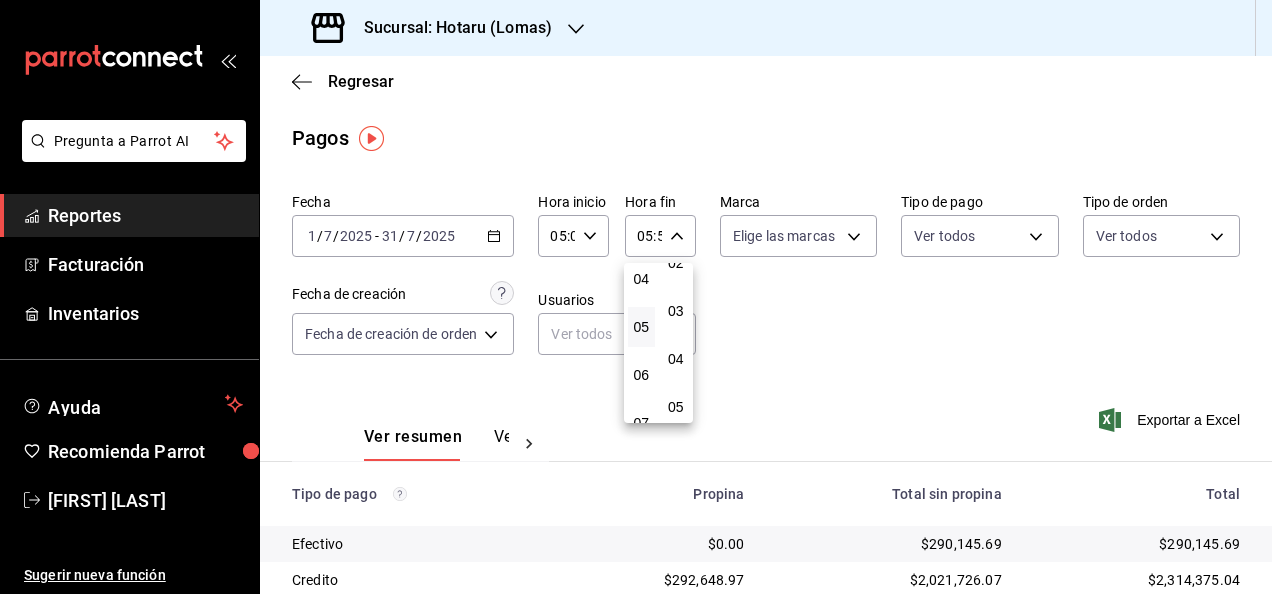 scroll, scrollTop: 0, scrollLeft: 0, axis: both 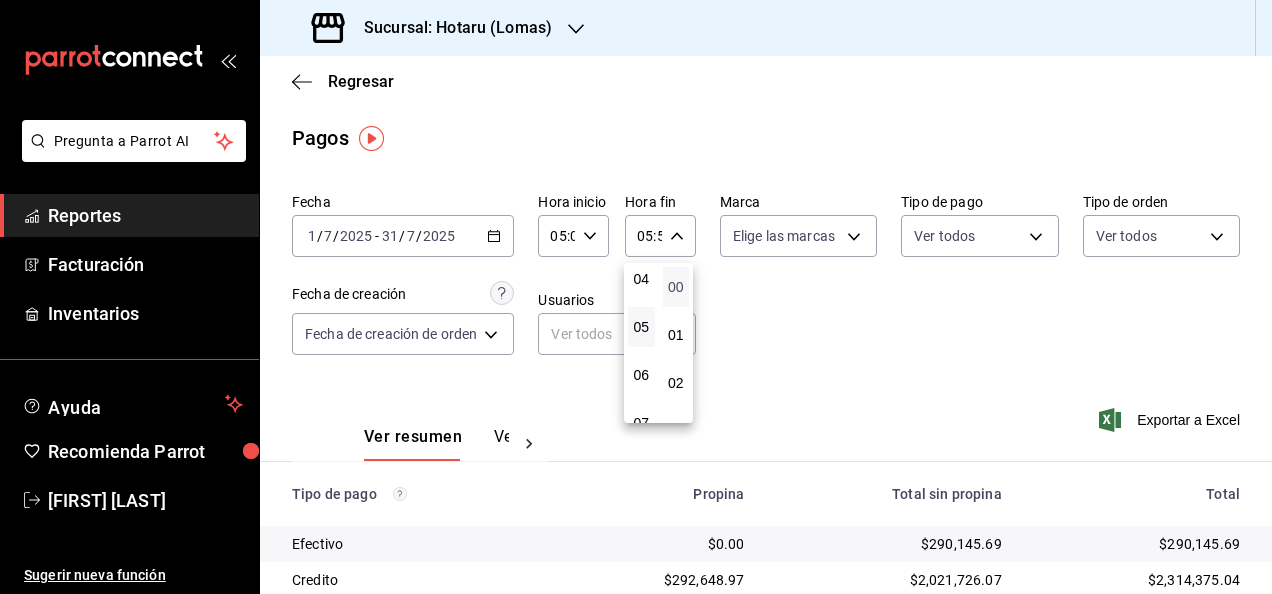 click on "00" at bounding box center (676, 287) 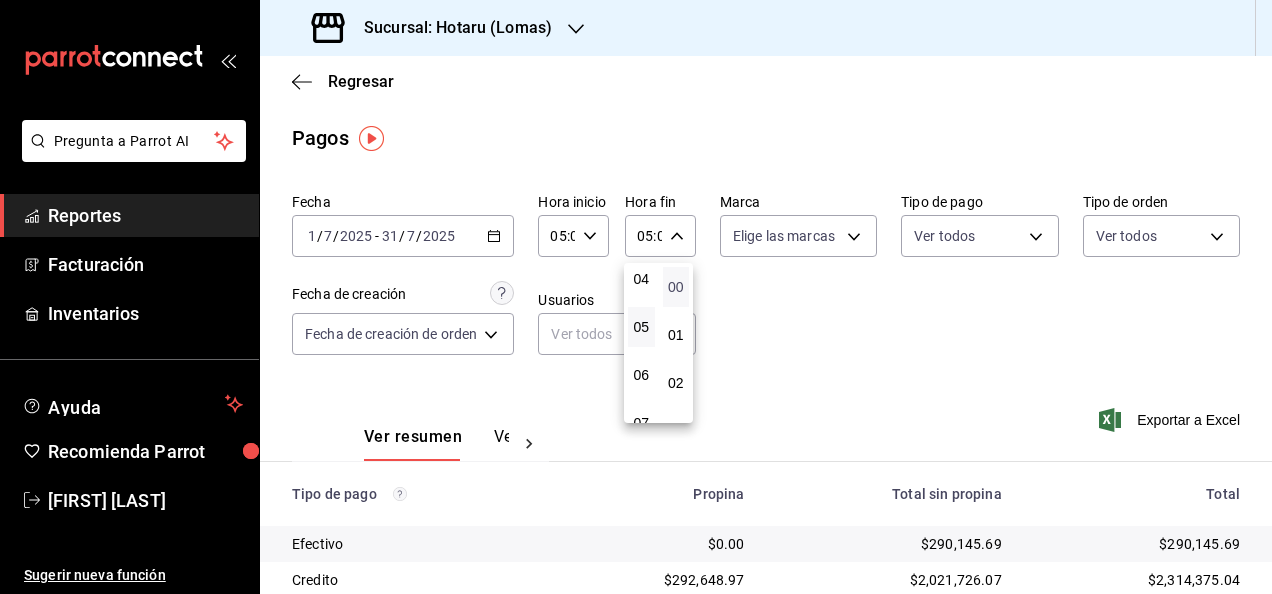 click on "00" at bounding box center (676, 287) 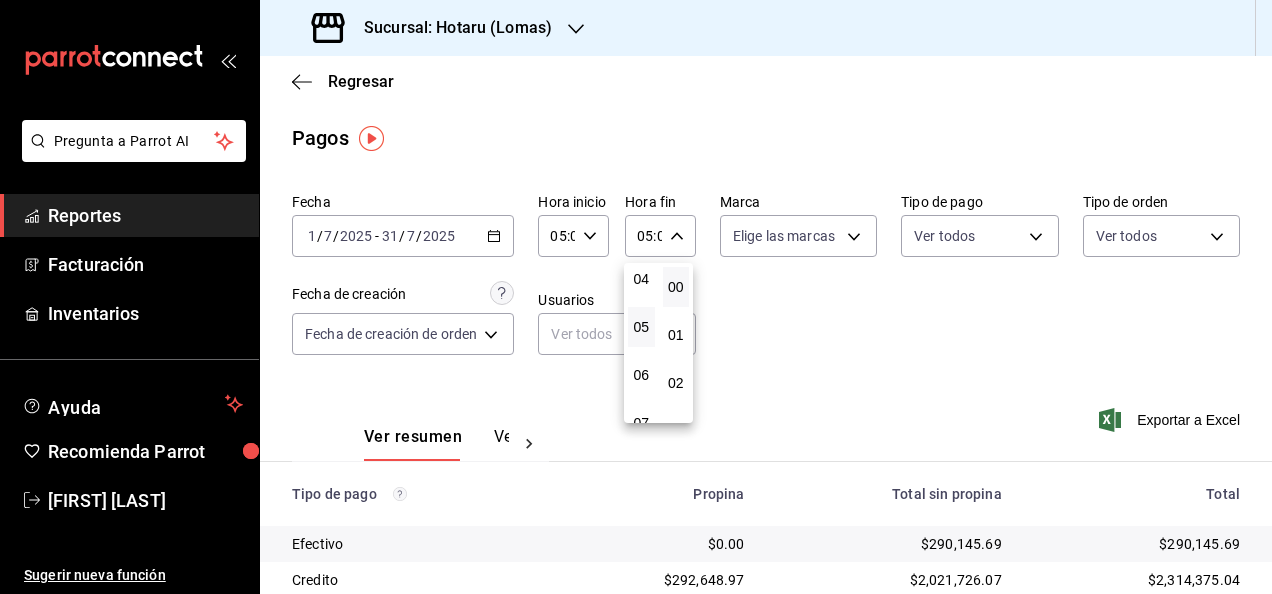 click at bounding box center (636, 297) 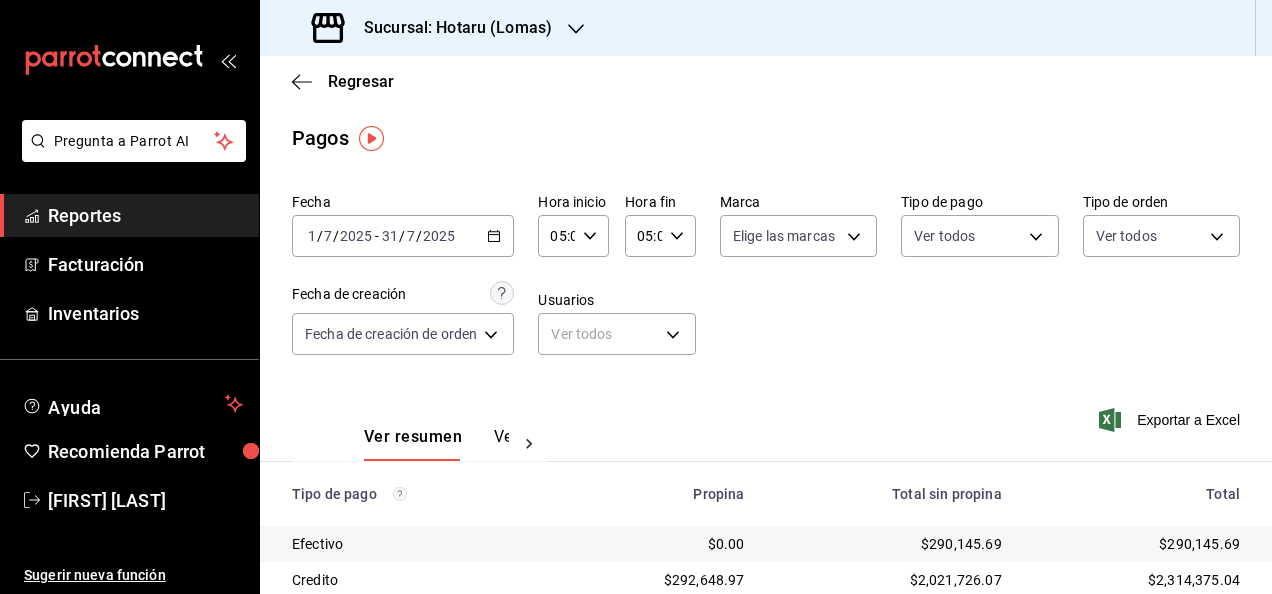 scroll, scrollTop: 216, scrollLeft: 0, axis: vertical 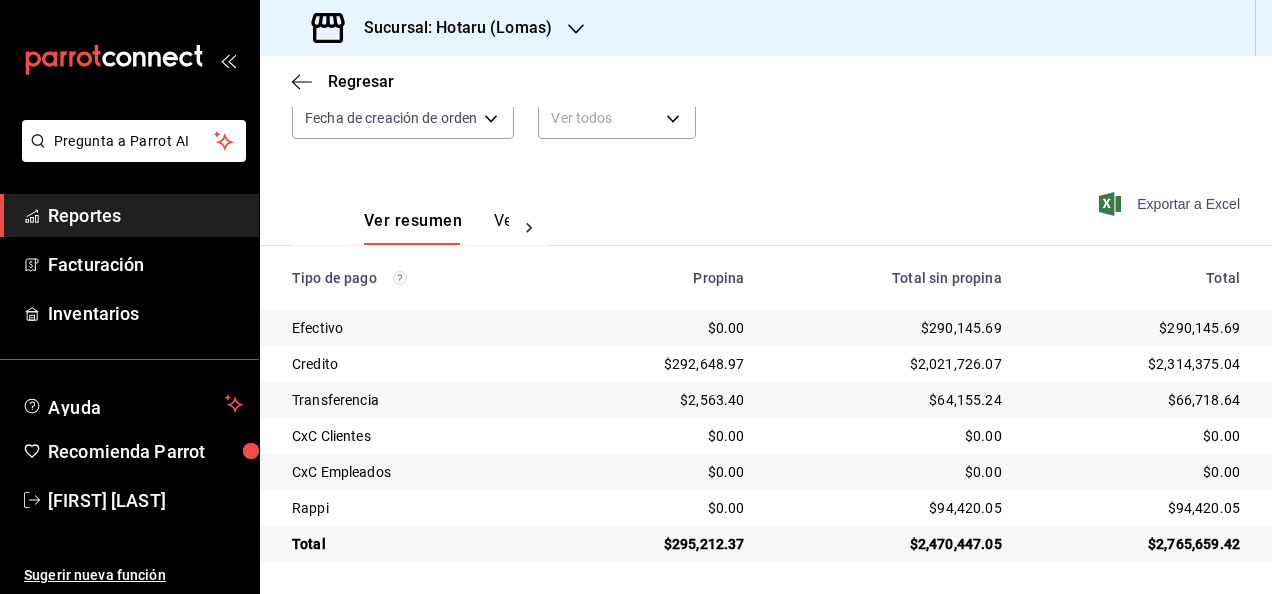 click on "Exportar a Excel" at bounding box center [1171, 204] 